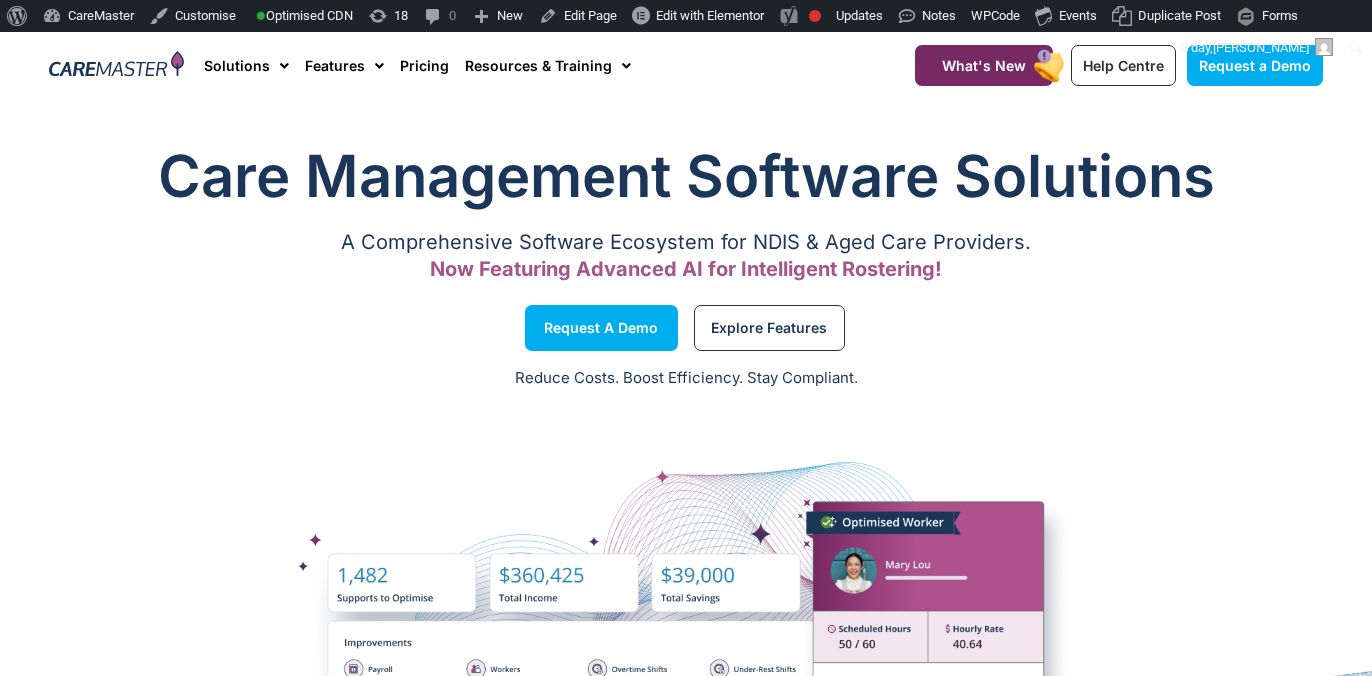 scroll, scrollTop: 0, scrollLeft: 0, axis: both 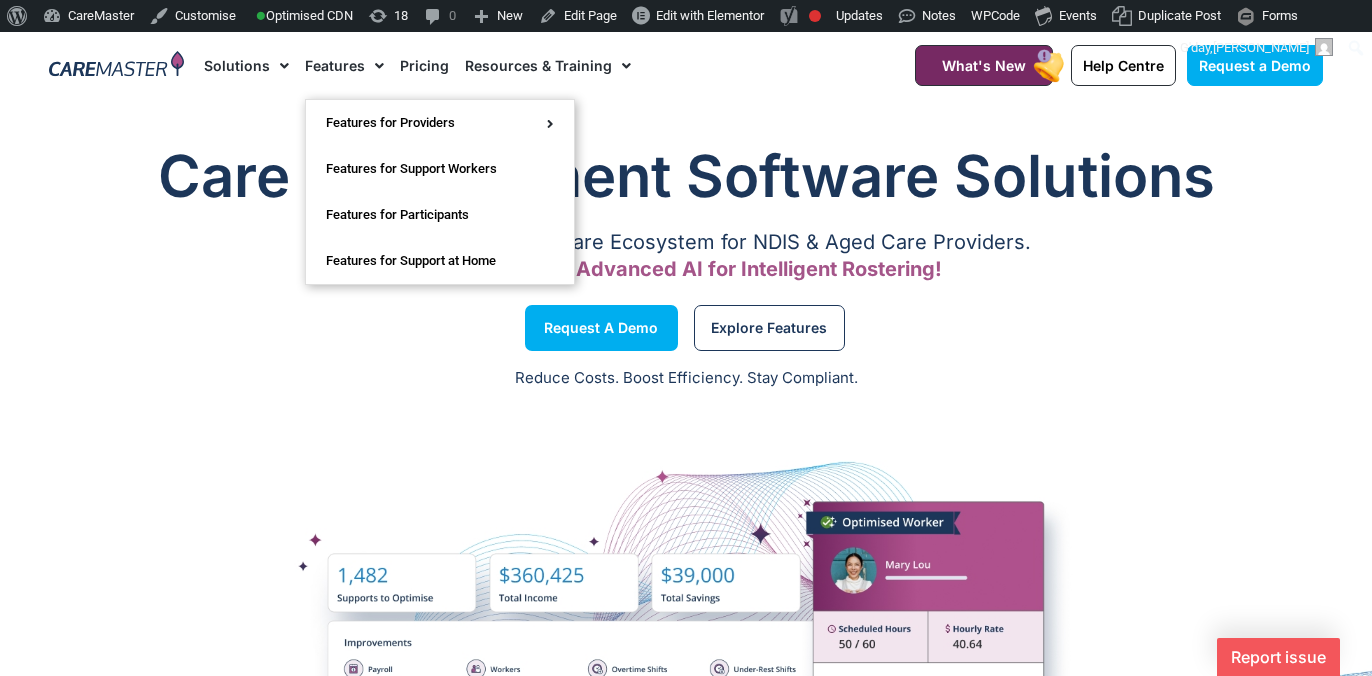 click on "Features" 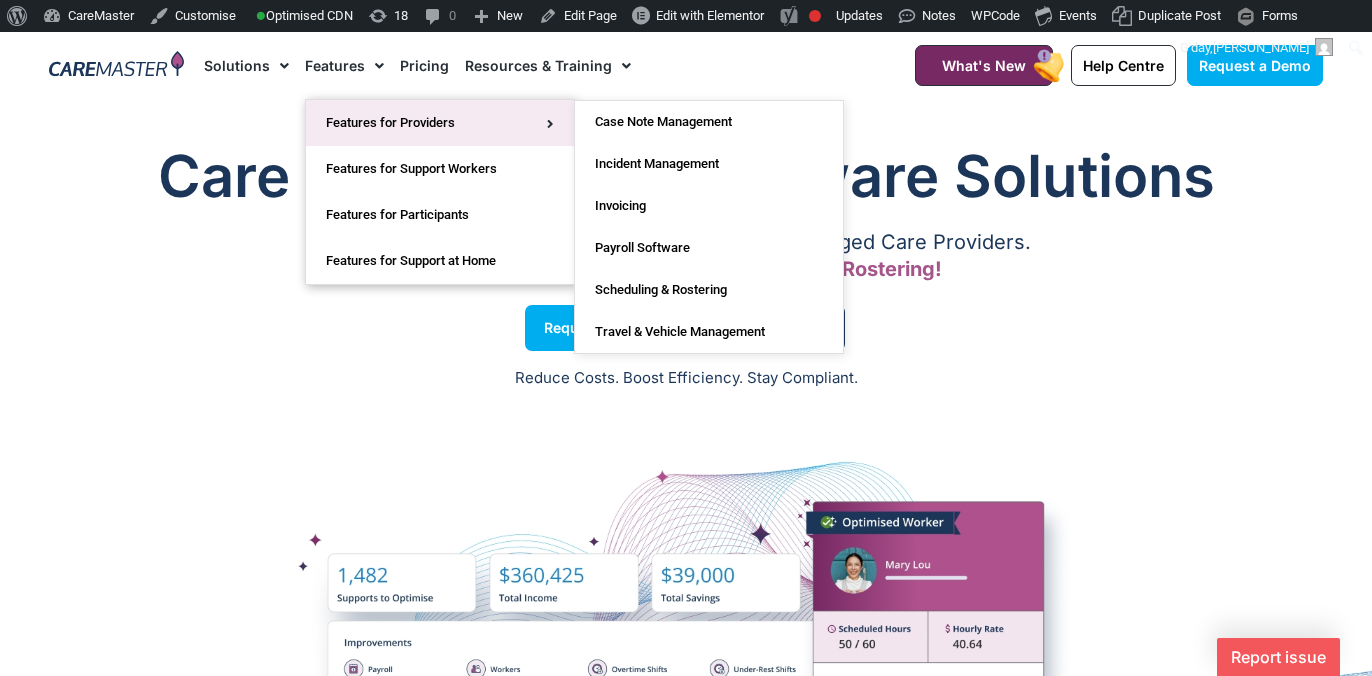 click on "Features for Providers" 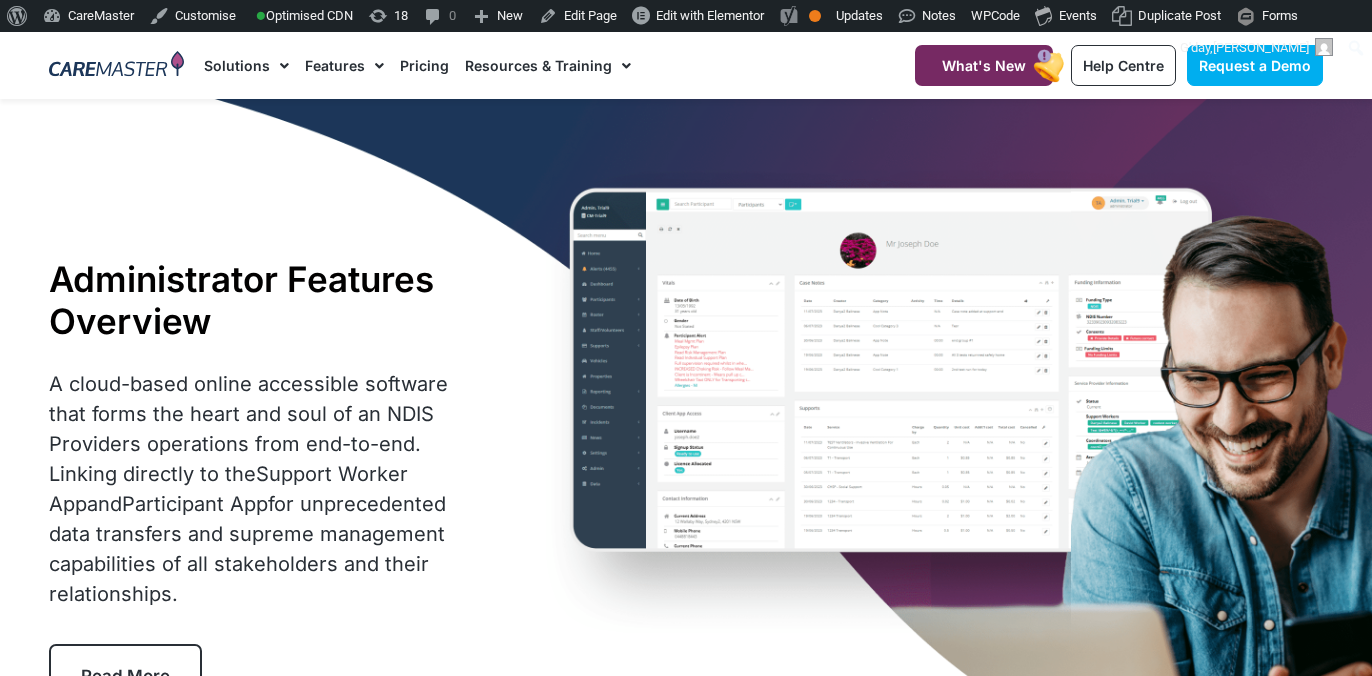 scroll, scrollTop: 0, scrollLeft: 0, axis: both 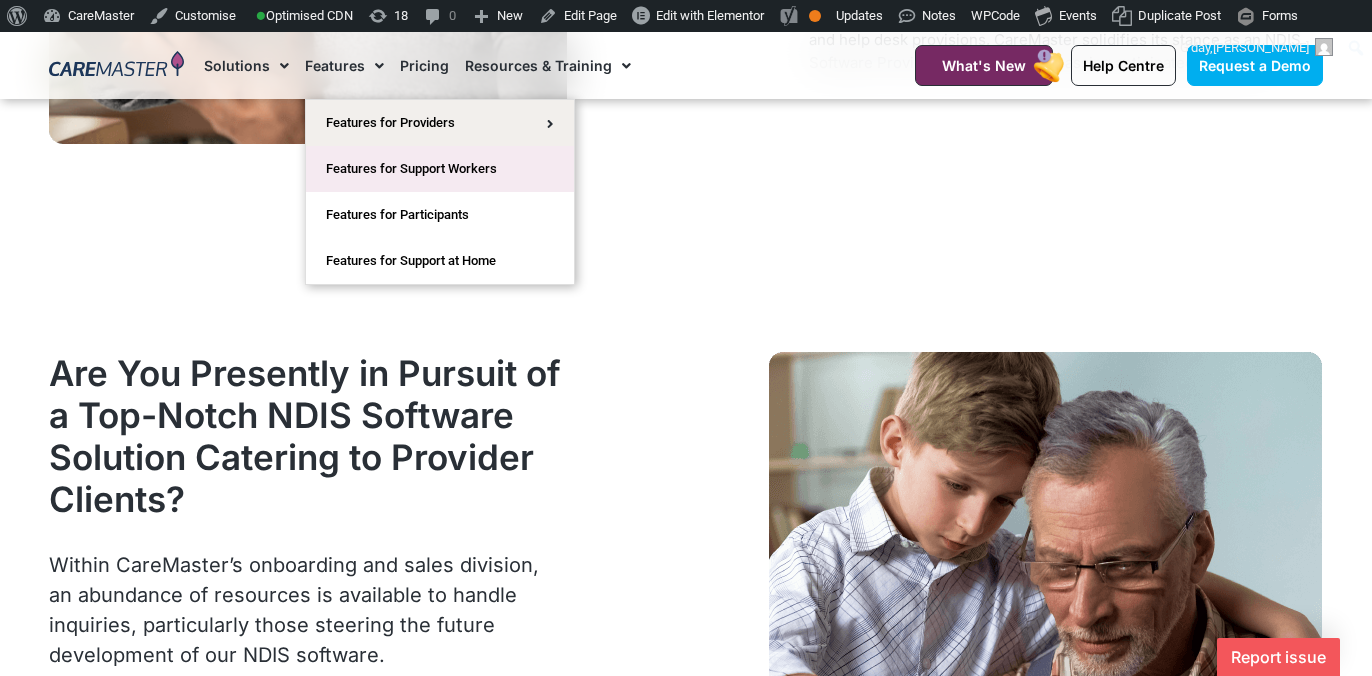 click on "Features for Support Workers" 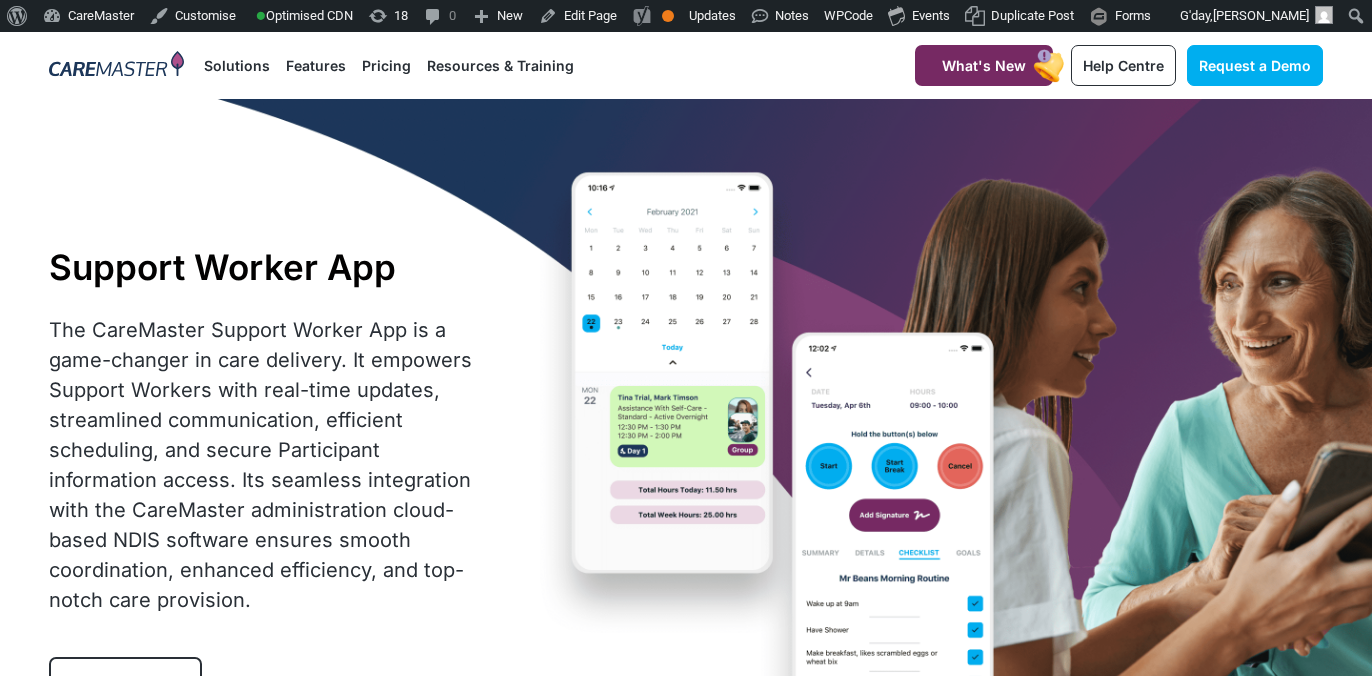 scroll, scrollTop: 0, scrollLeft: 0, axis: both 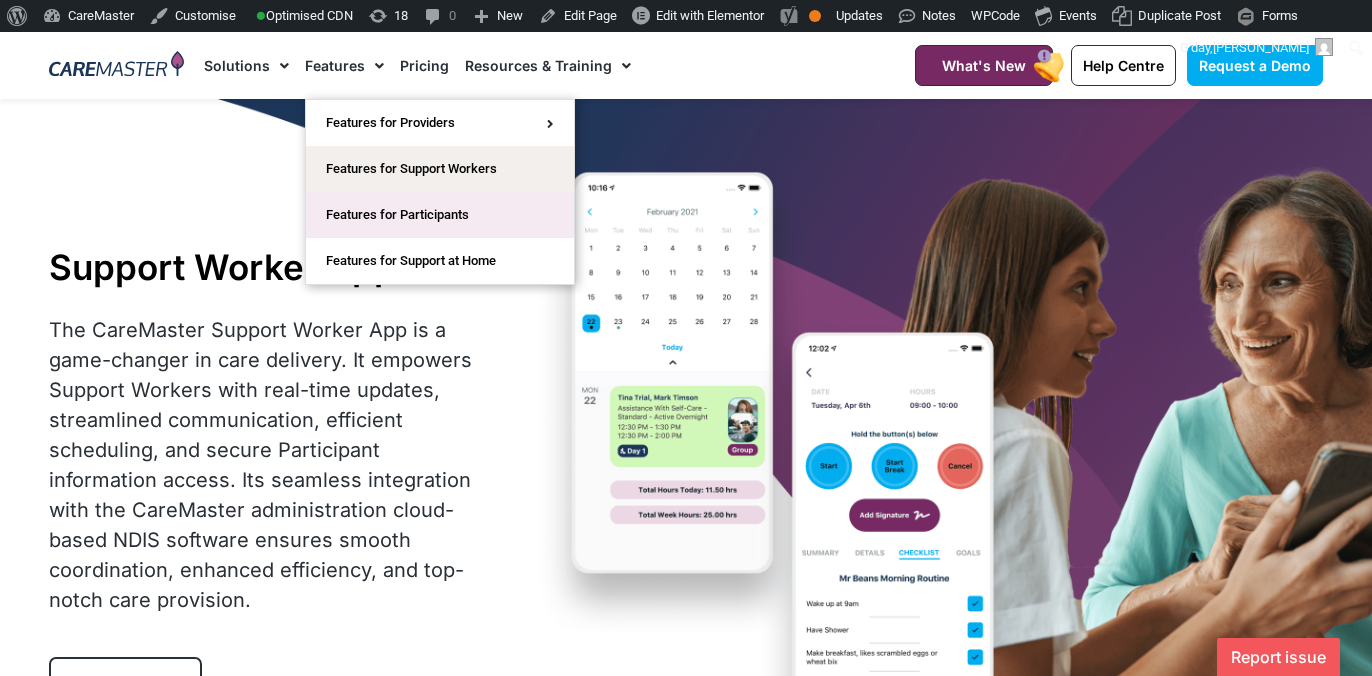 click on "Features for Participants" 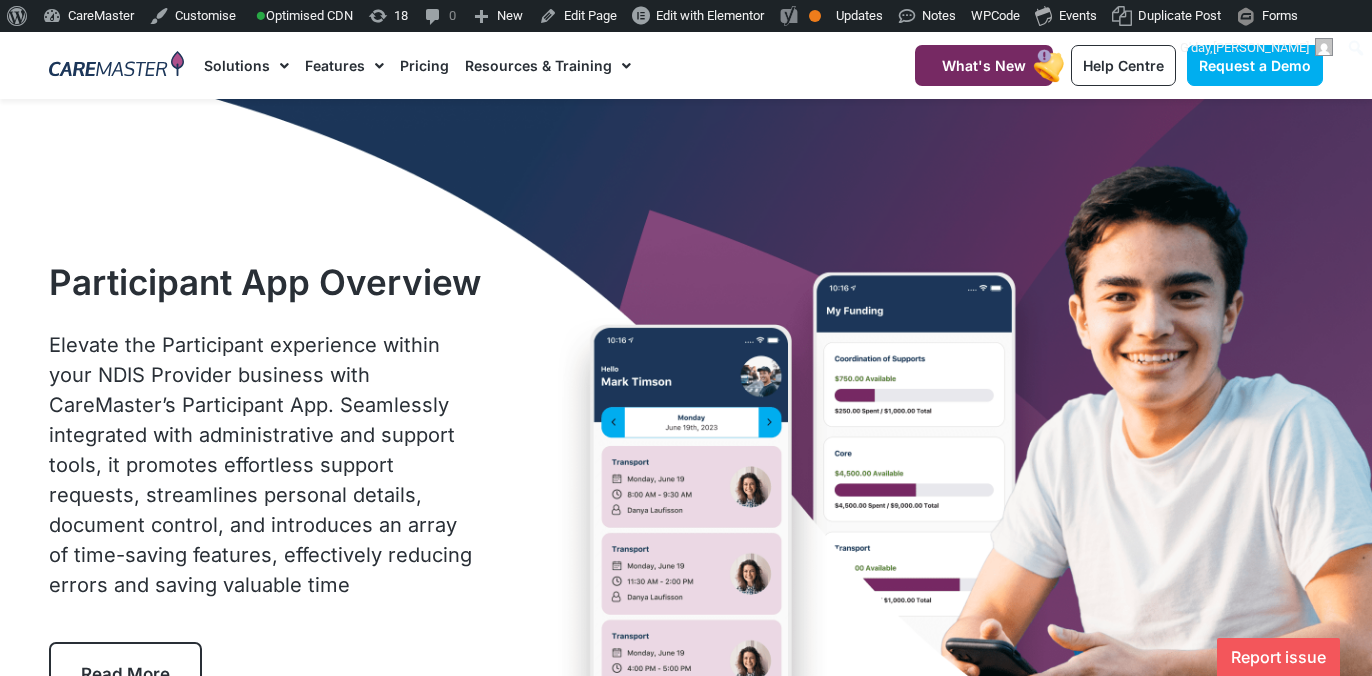 scroll, scrollTop: 0, scrollLeft: 0, axis: both 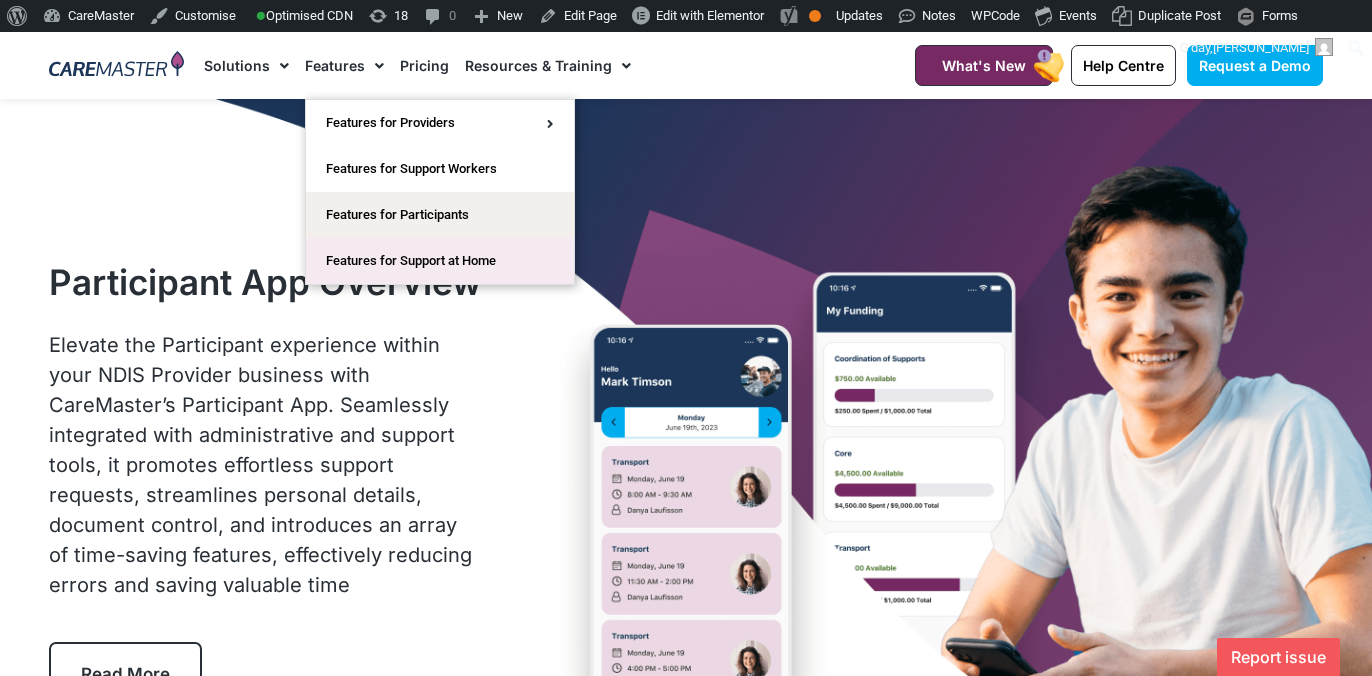 click on "Features for Support at Home" 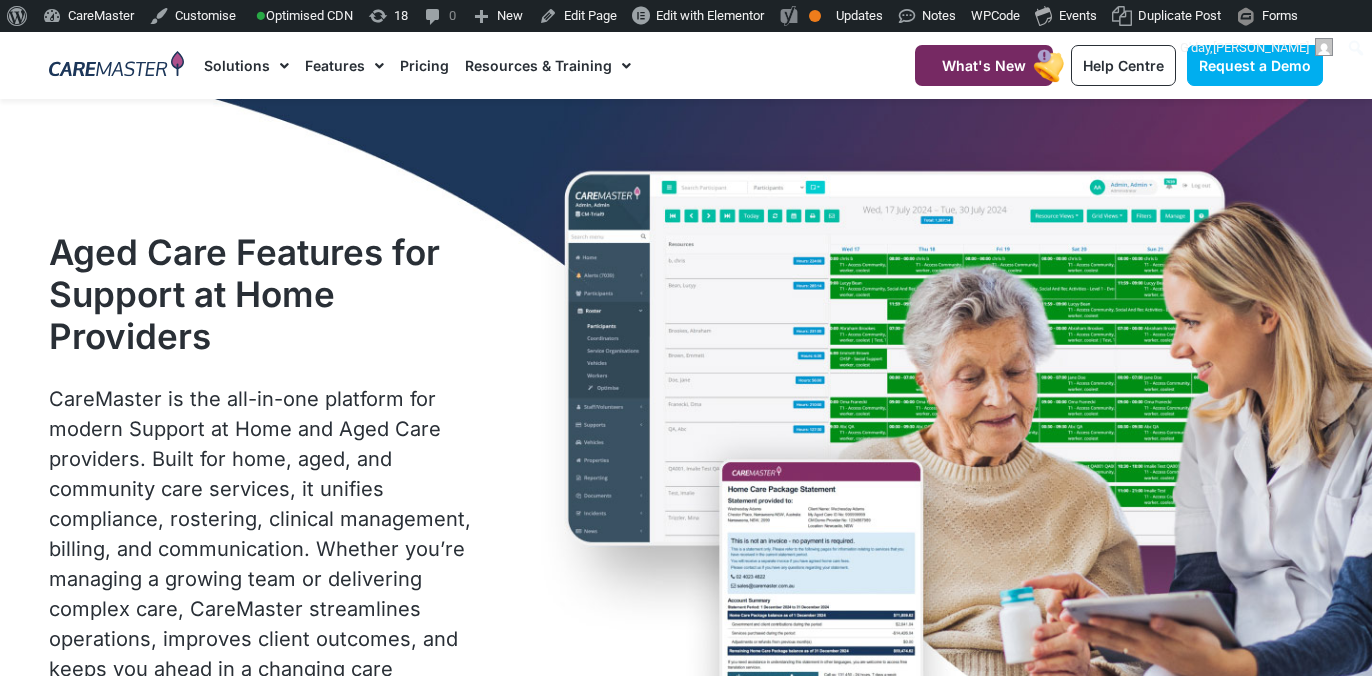 scroll, scrollTop: 0, scrollLeft: 0, axis: both 